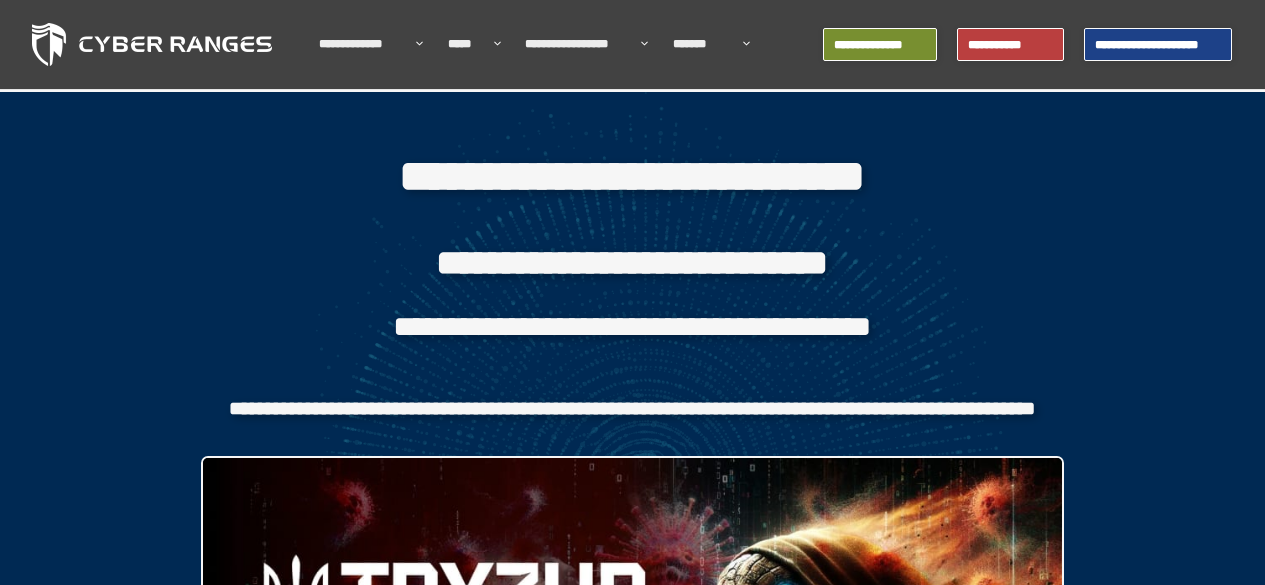 scroll, scrollTop: 0, scrollLeft: 0, axis: both 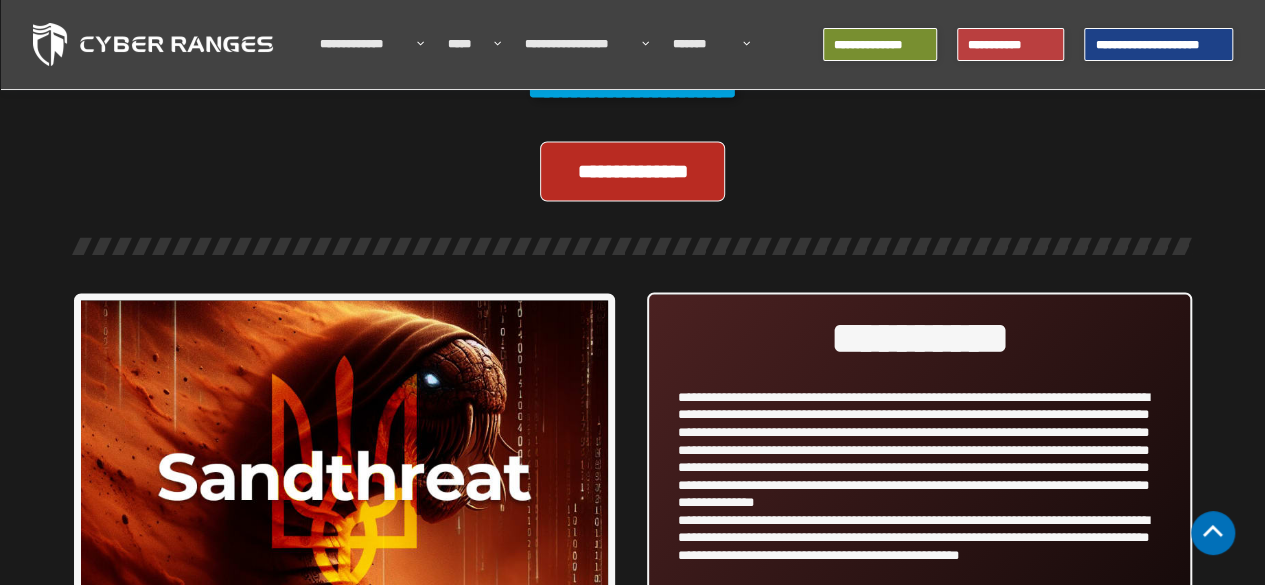 click on "**********" at bounding box center (632, 172) 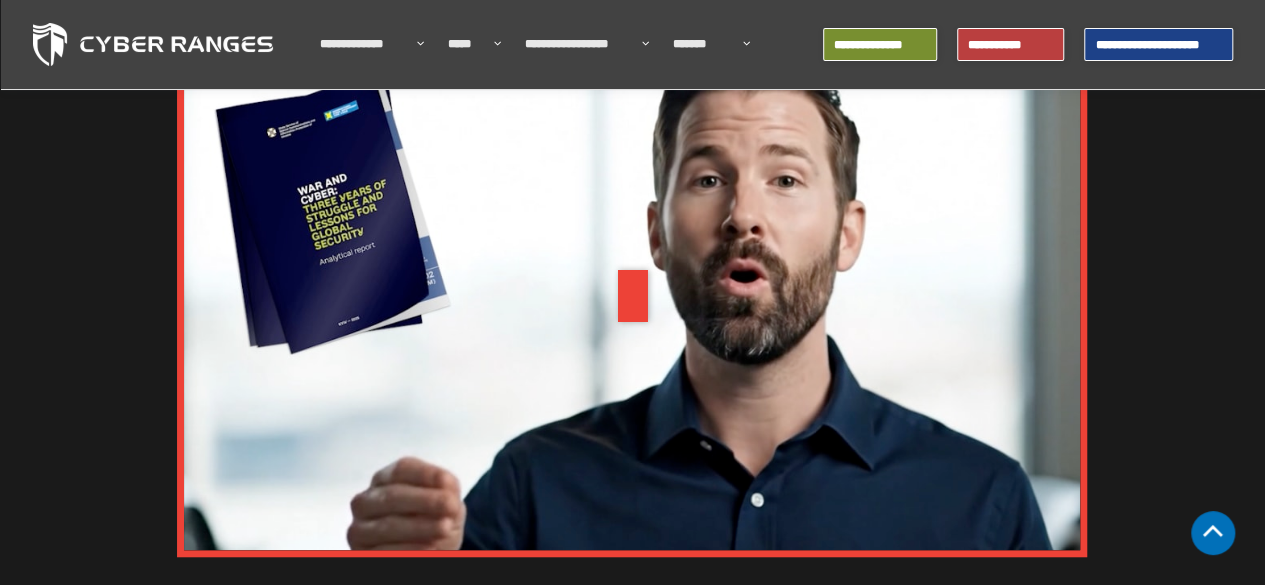 scroll, scrollTop: 11900, scrollLeft: 0, axis: vertical 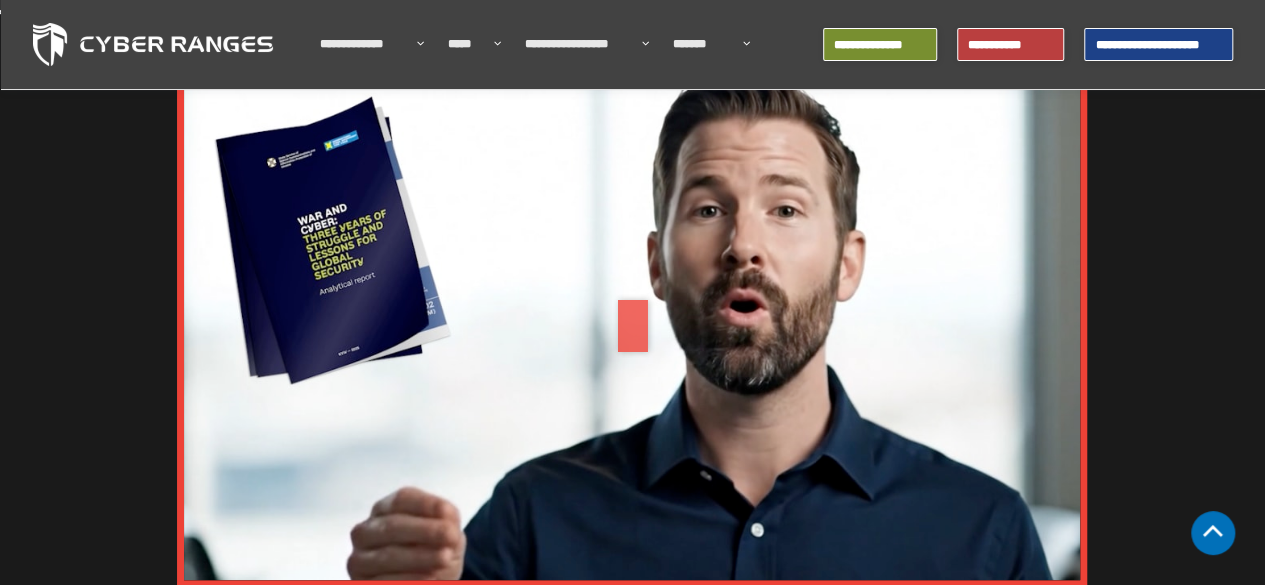 click at bounding box center (632, 328) 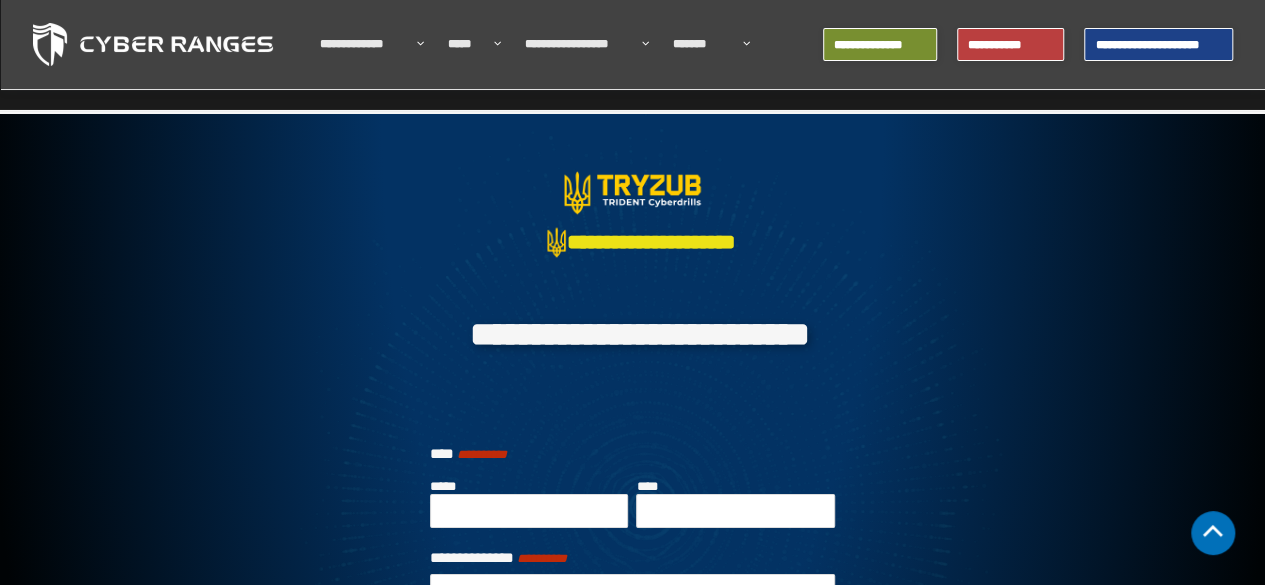 scroll, scrollTop: 14900, scrollLeft: 0, axis: vertical 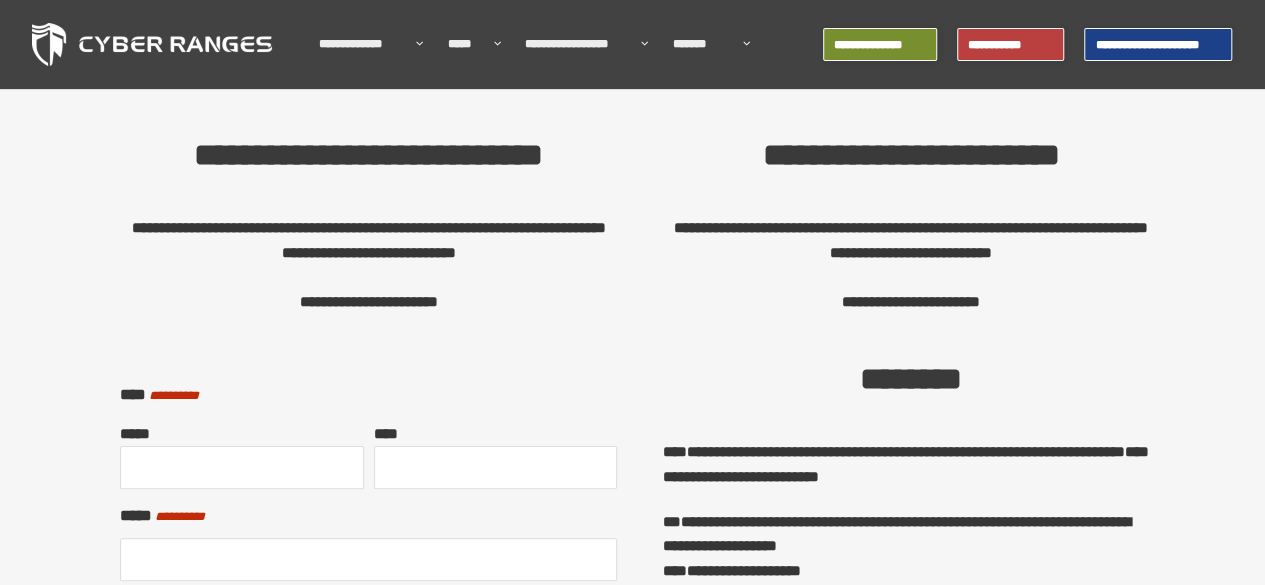 click at bounding box center [152, 44] 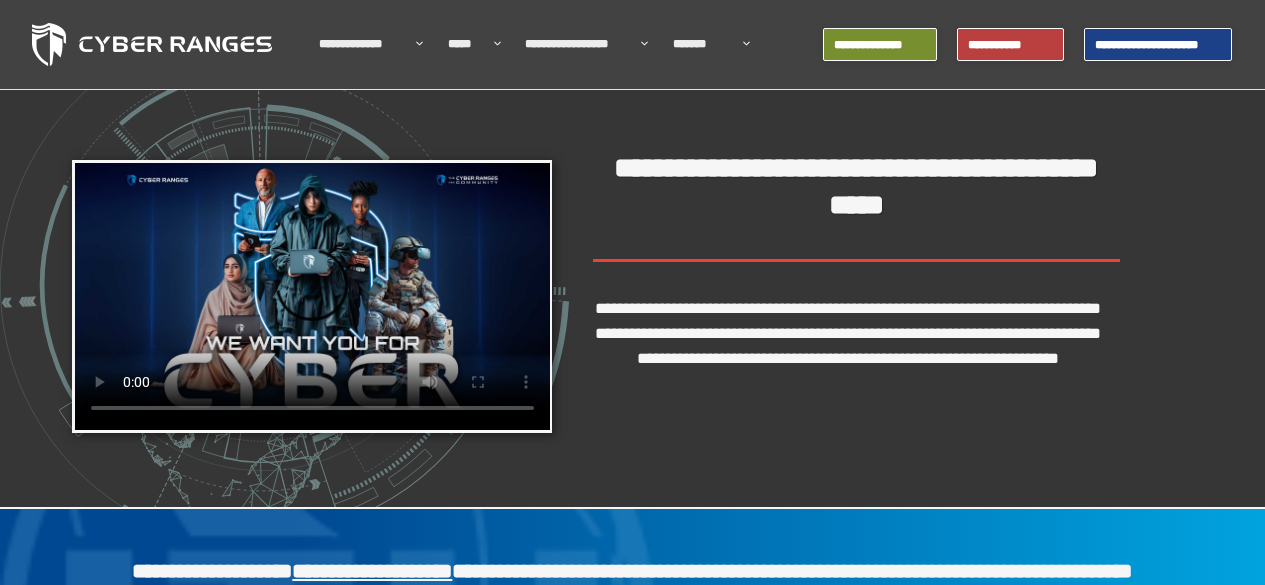 scroll, scrollTop: 0, scrollLeft: 0, axis: both 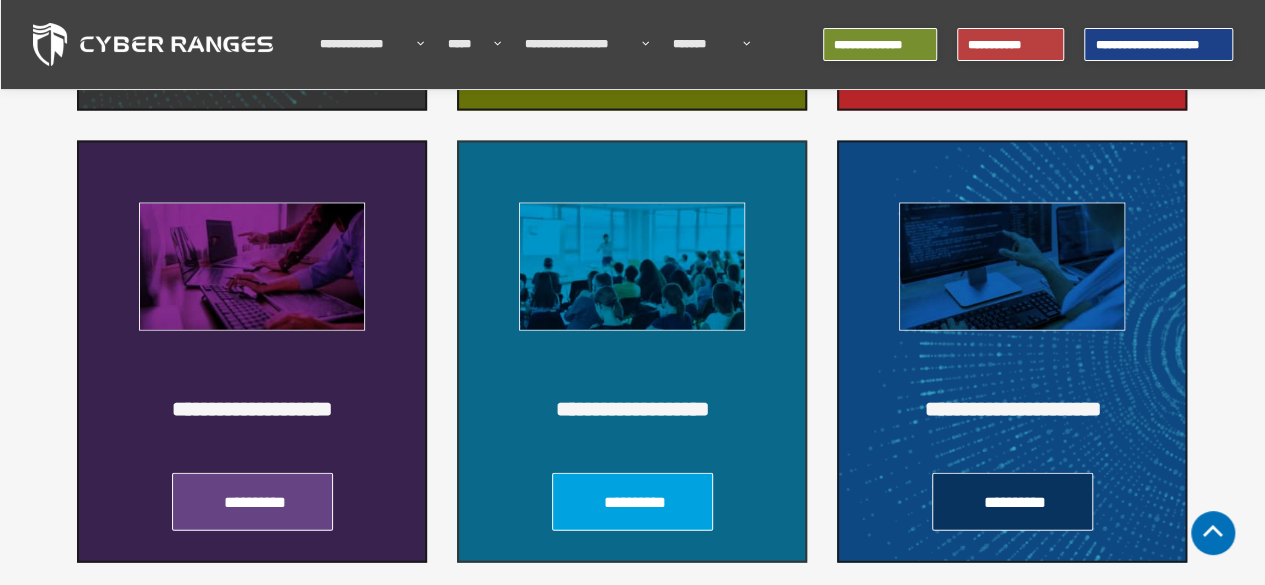 click on "**********" at bounding box center [1015, 502] 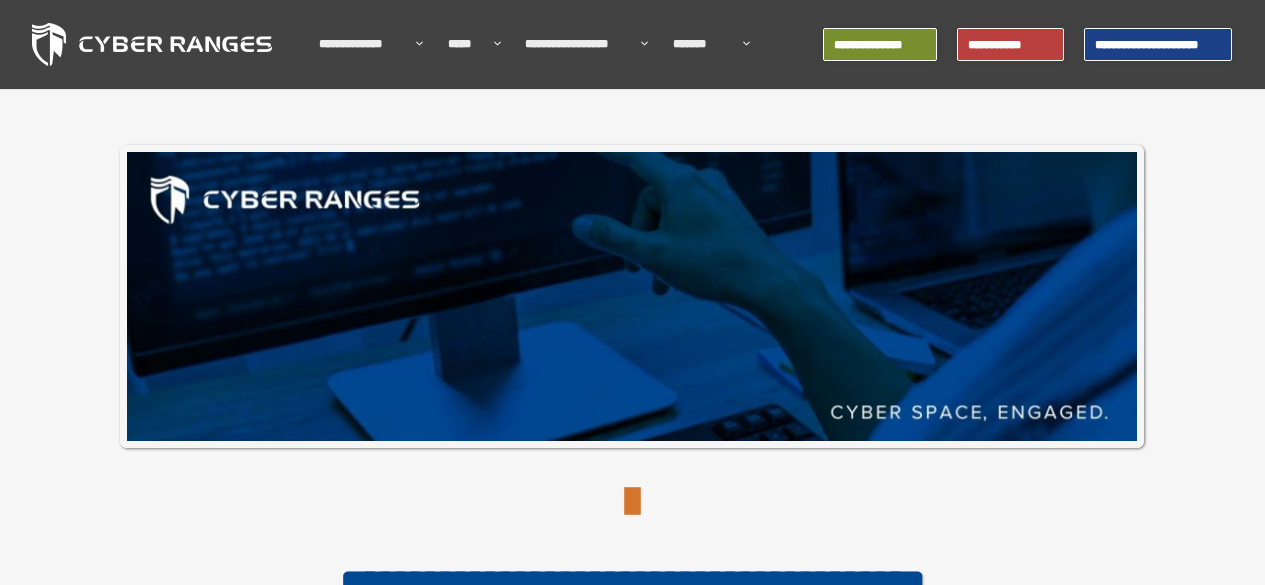 scroll, scrollTop: 0, scrollLeft: 0, axis: both 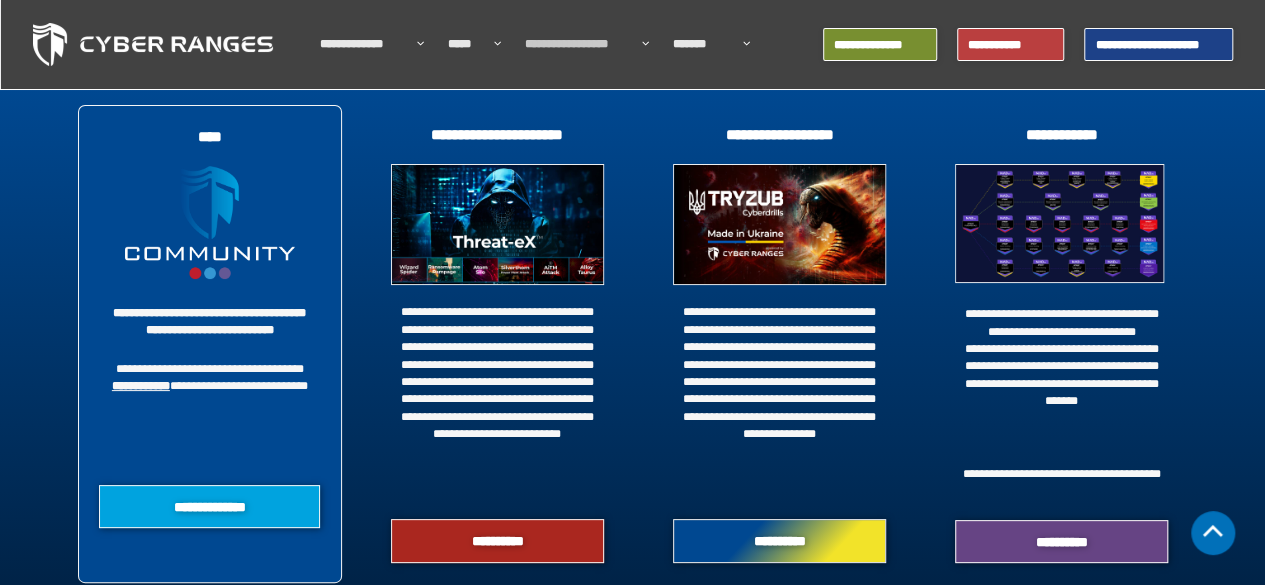 click on "**********" at bounding box center (497, 540) 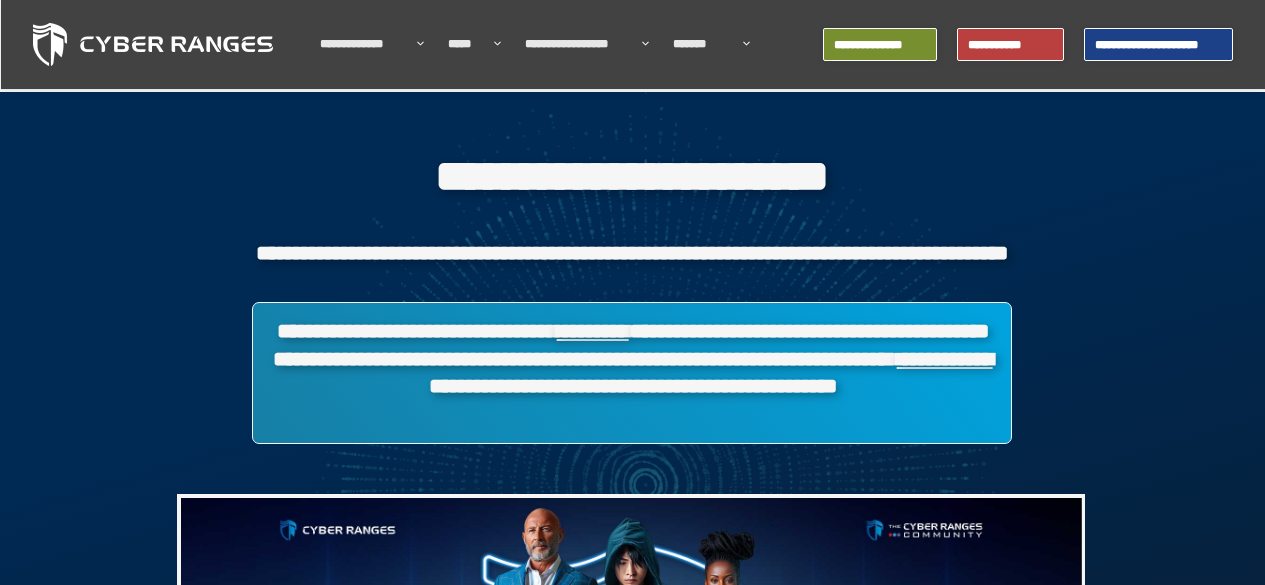 scroll, scrollTop: 300, scrollLeft: 0, axis: vertical 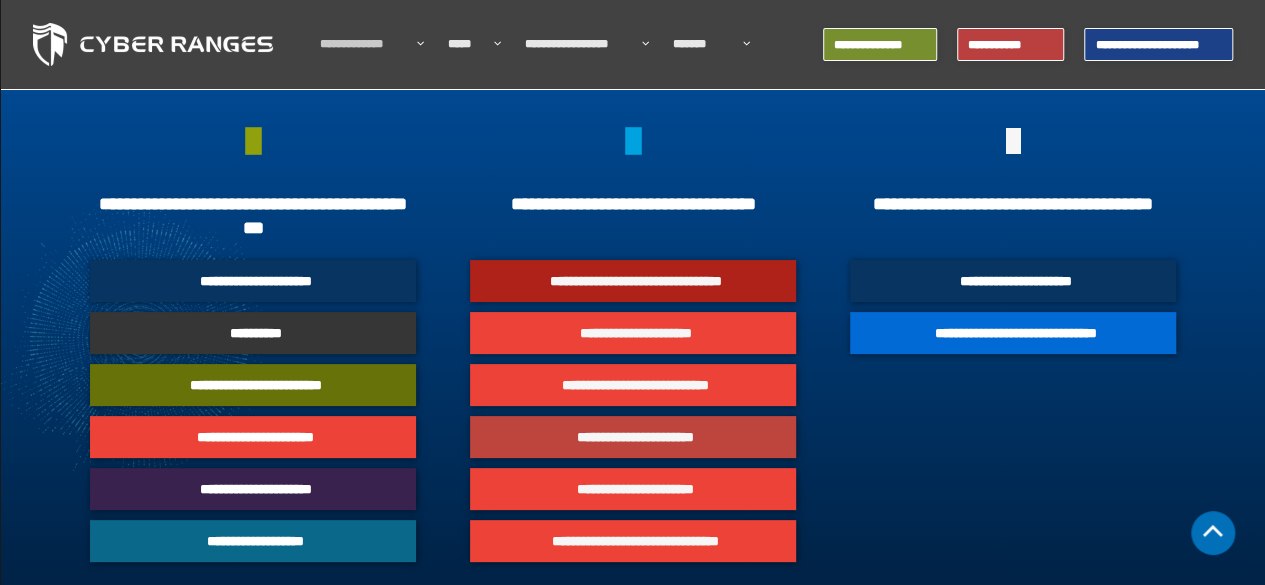 click on "**********" at bounding box center [635, 437] 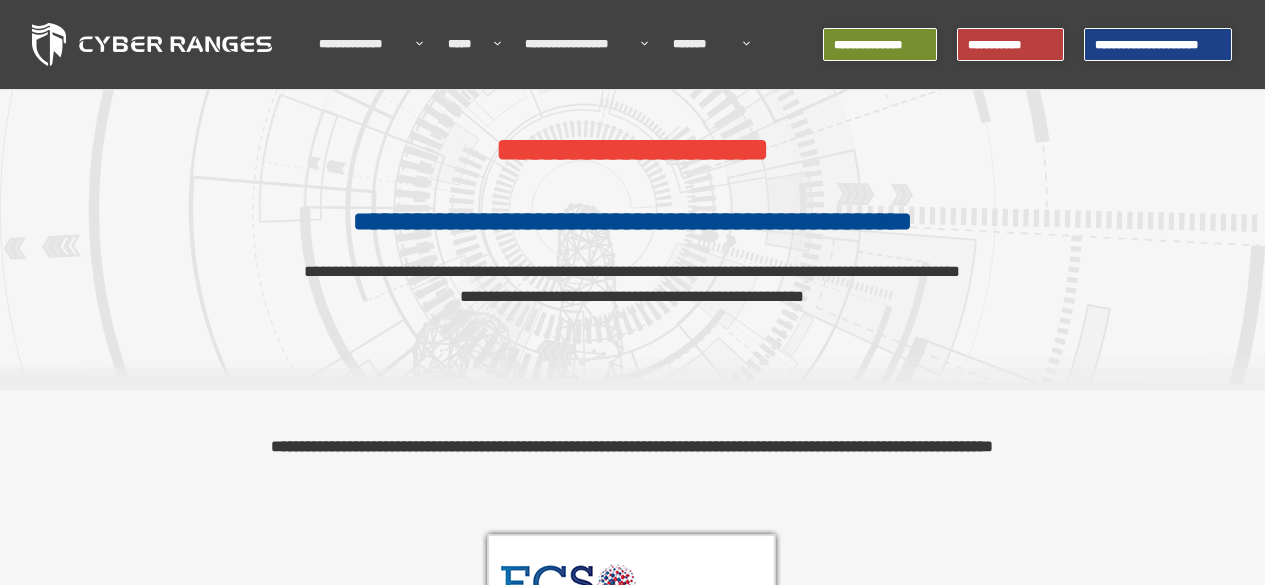 scroll, scrollTop: 0, scrollLeft: 0, axis: both 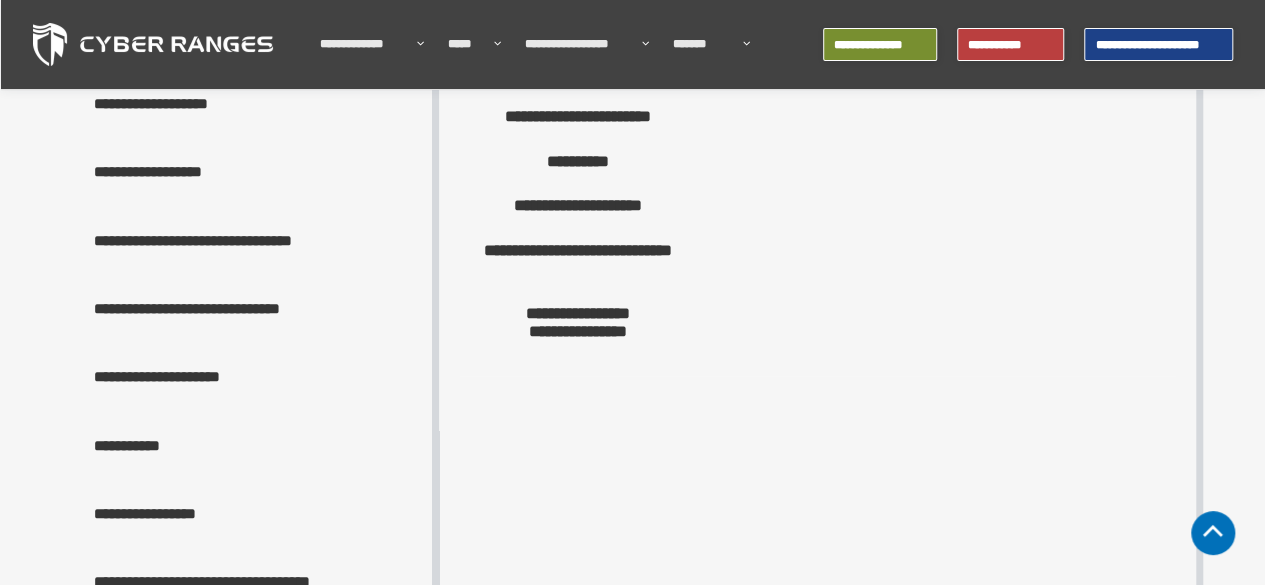 click on "**********" at bounding box center (250, 376) 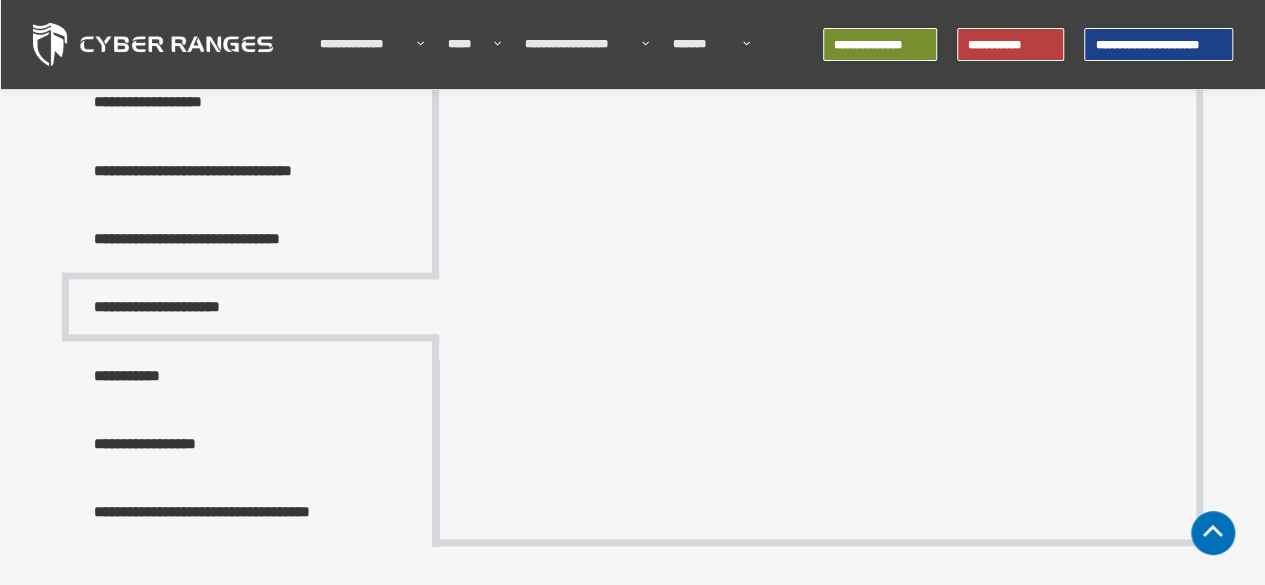scroll, scrollTop: 1200, scrollLeft: 0, axis: vertical 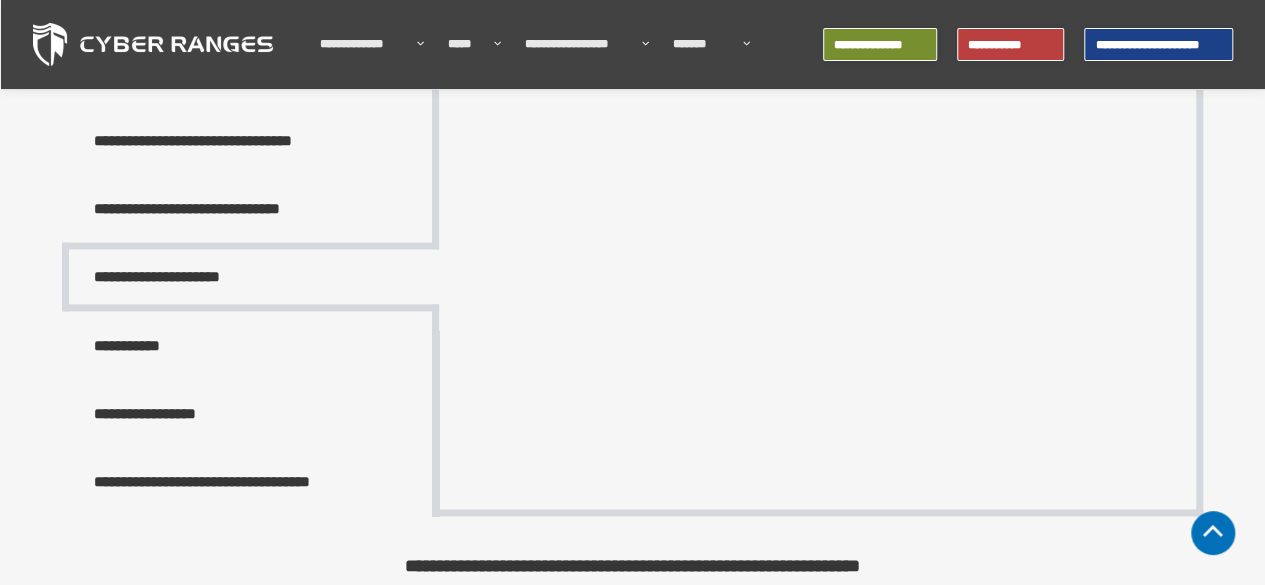 click on "**********" at bounding box center (250, 345) 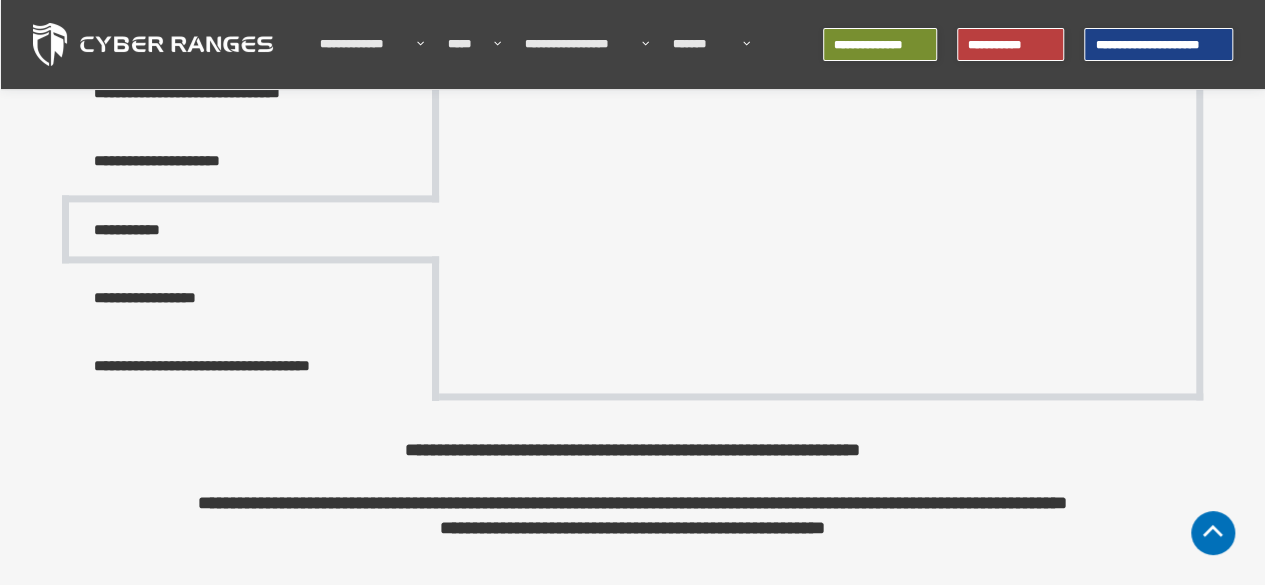 scroll, scrollTop: 1400, scrollLeft: 0, axis: vertical 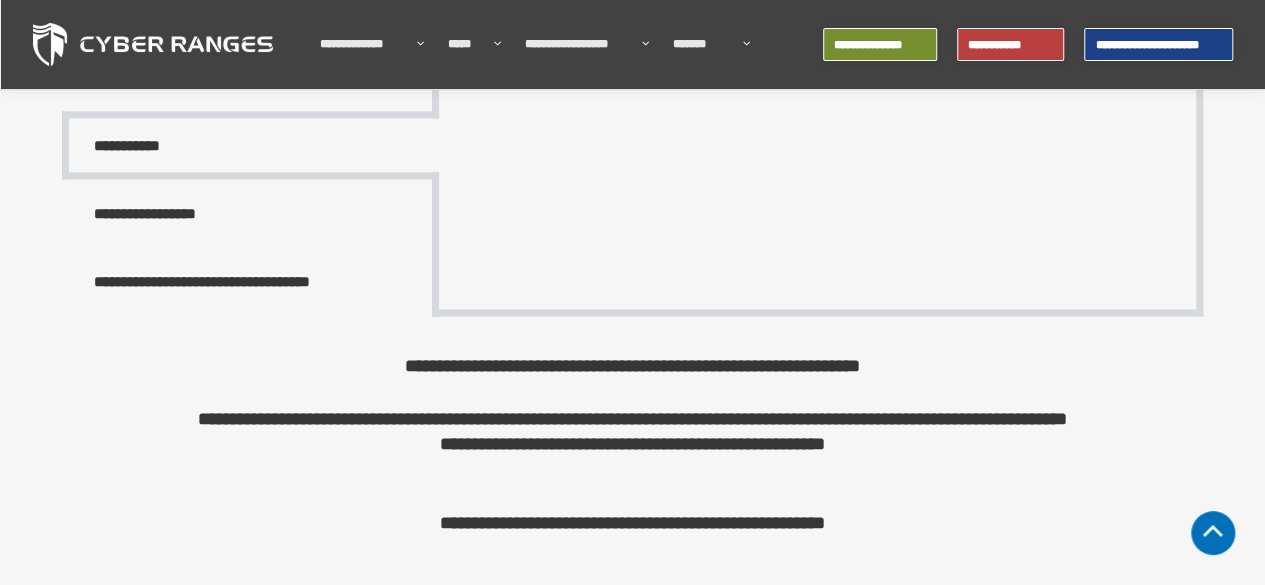 click on "**********" at bounding box center (250, 213) 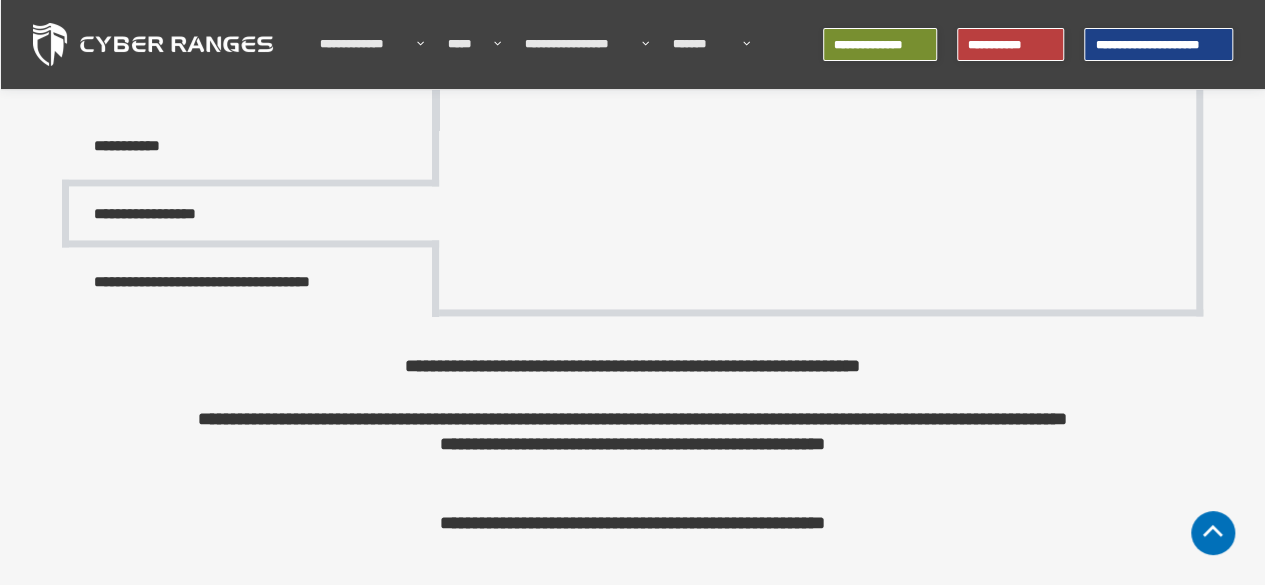 click on "**********" at bounding box center [250, 145] 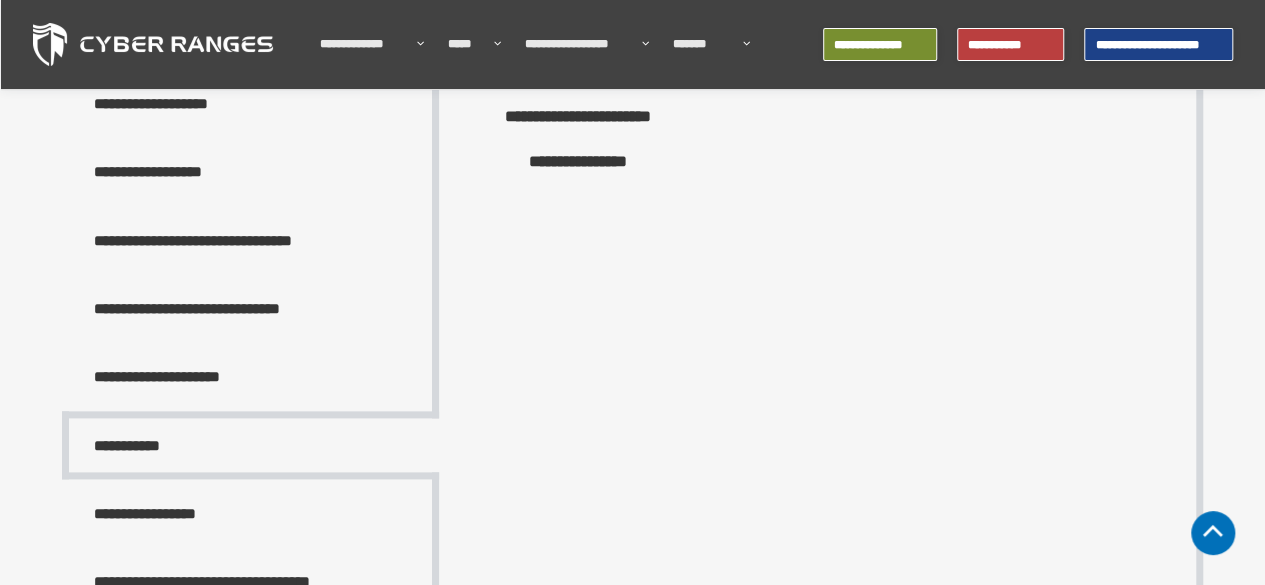 scroll, scrollTop: 1200, scrollLeft: 0, axis: vertical 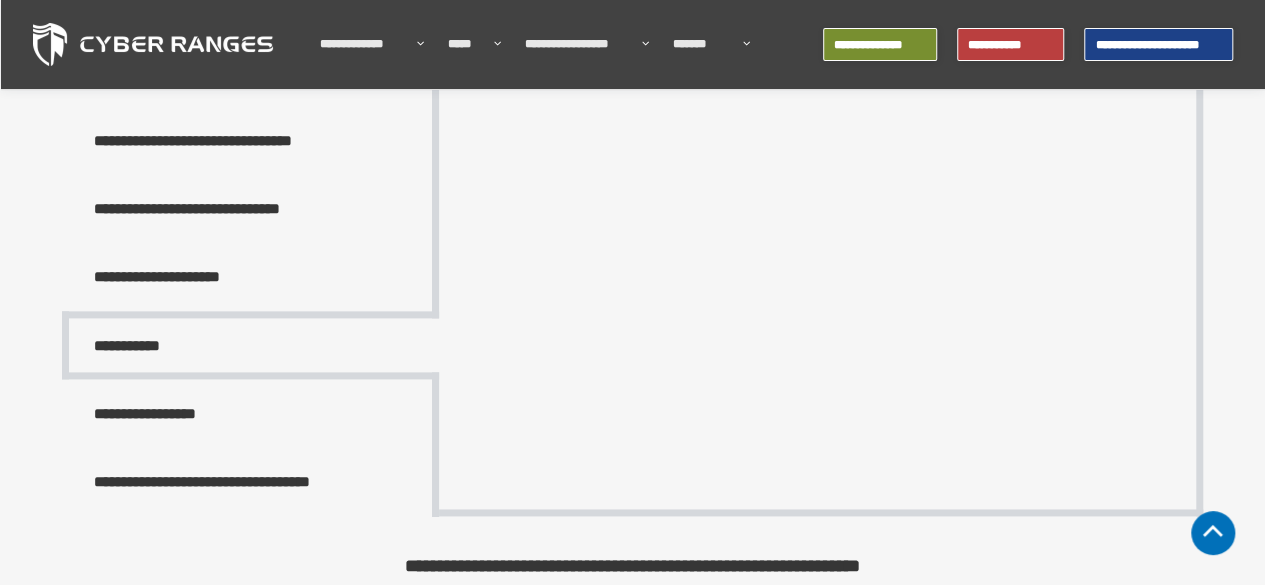 click on "**********" at bounding box center (250, 413) 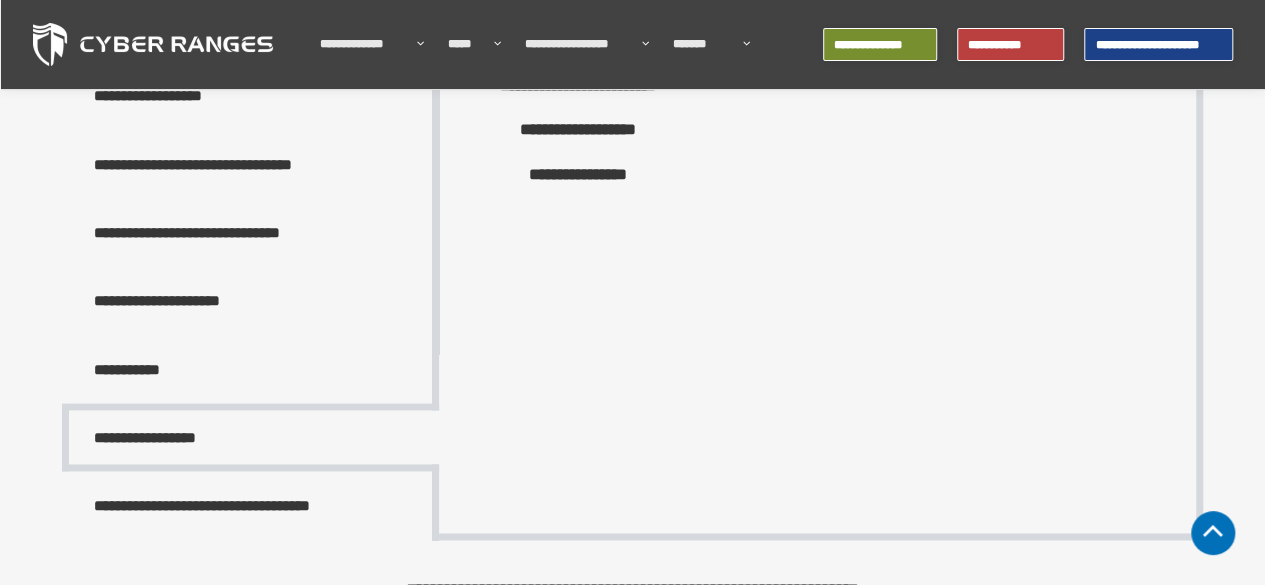 scroll, scrollTop: 1200, scrollLeft: 0, axis: vertical 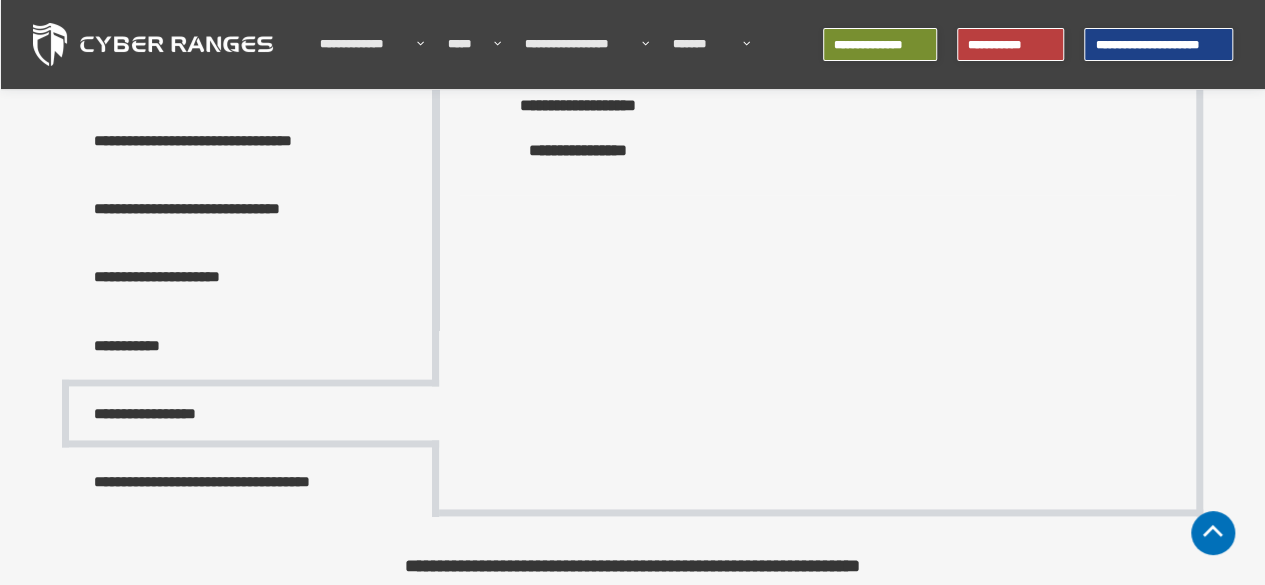 click on "**********" at bounding box center [250, 345] 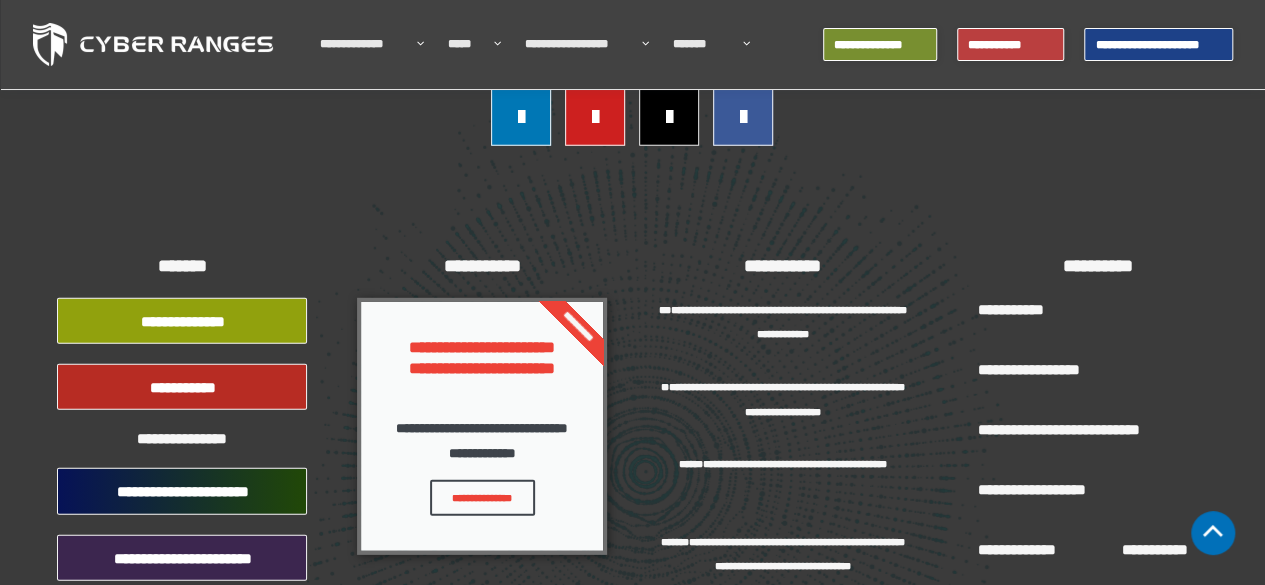scroll, scrollTop: 2900, scrollLeft: 0, axis: vertical 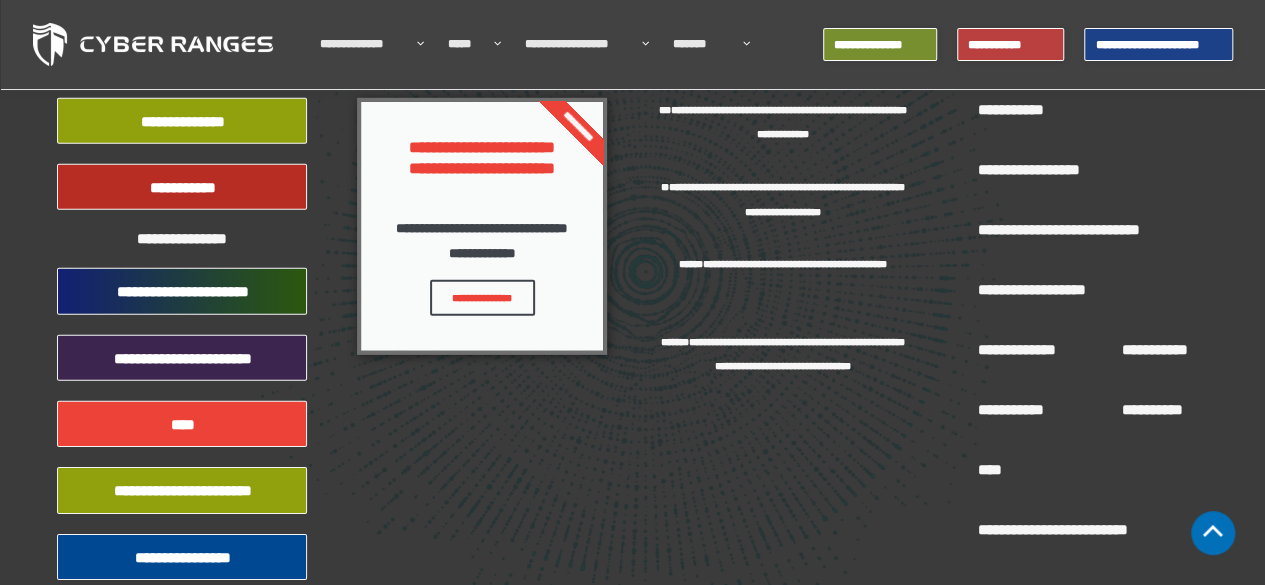 click on "**********" at bounding box center (183, 291) 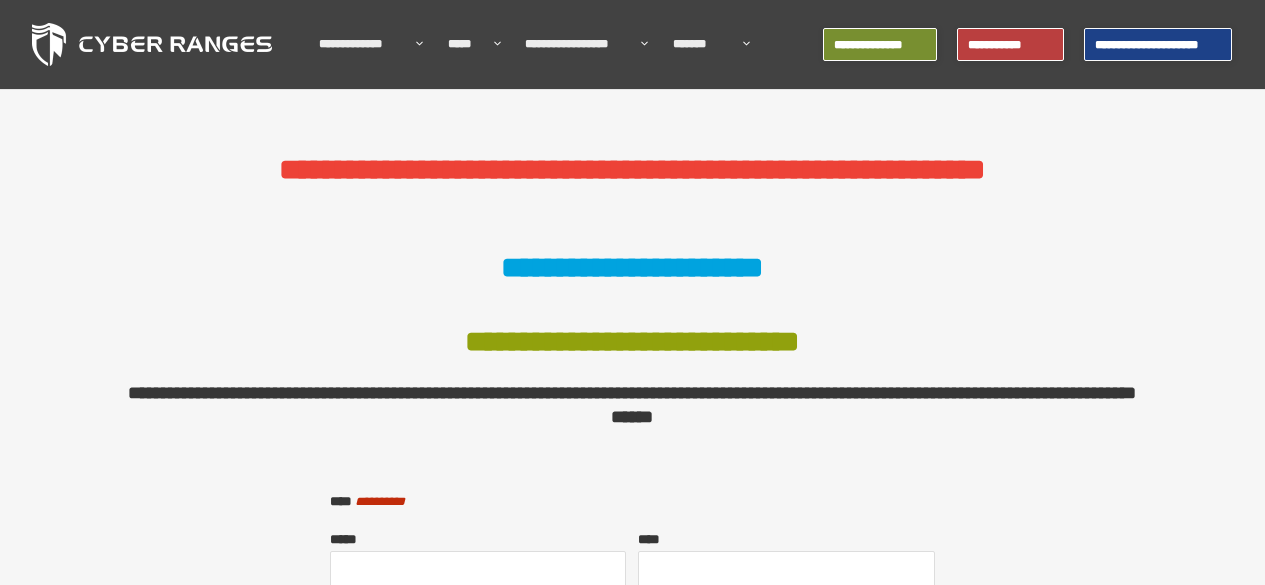 scroll, scrollTop: 0, scrollLeft: 0, axis: both 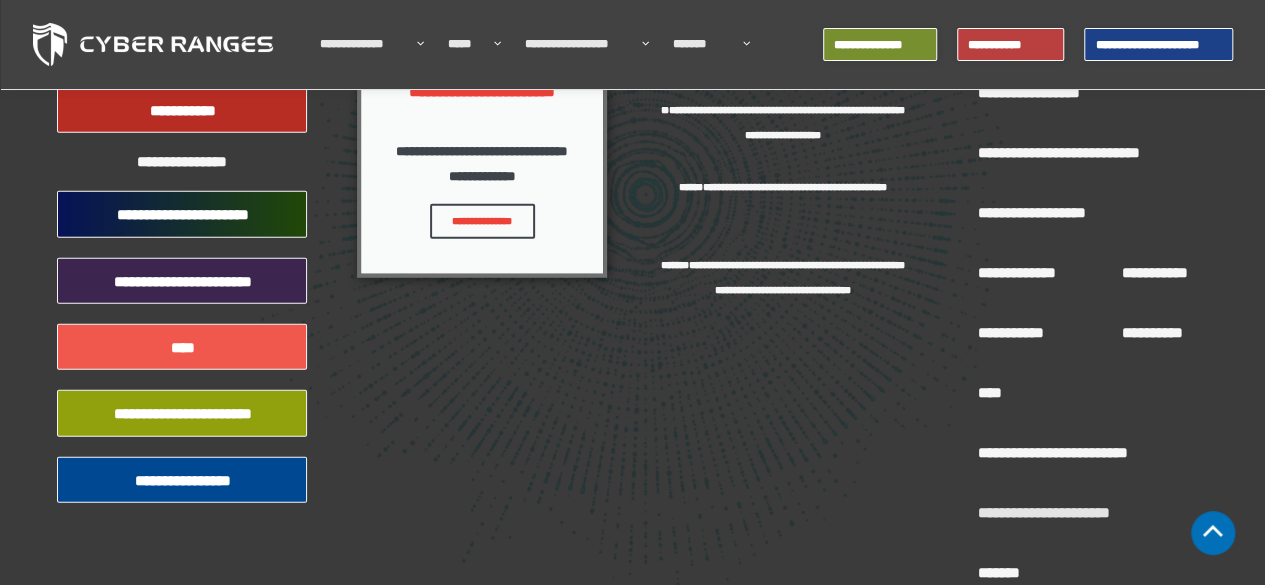 click on "****" at bounding box center (182, 347) 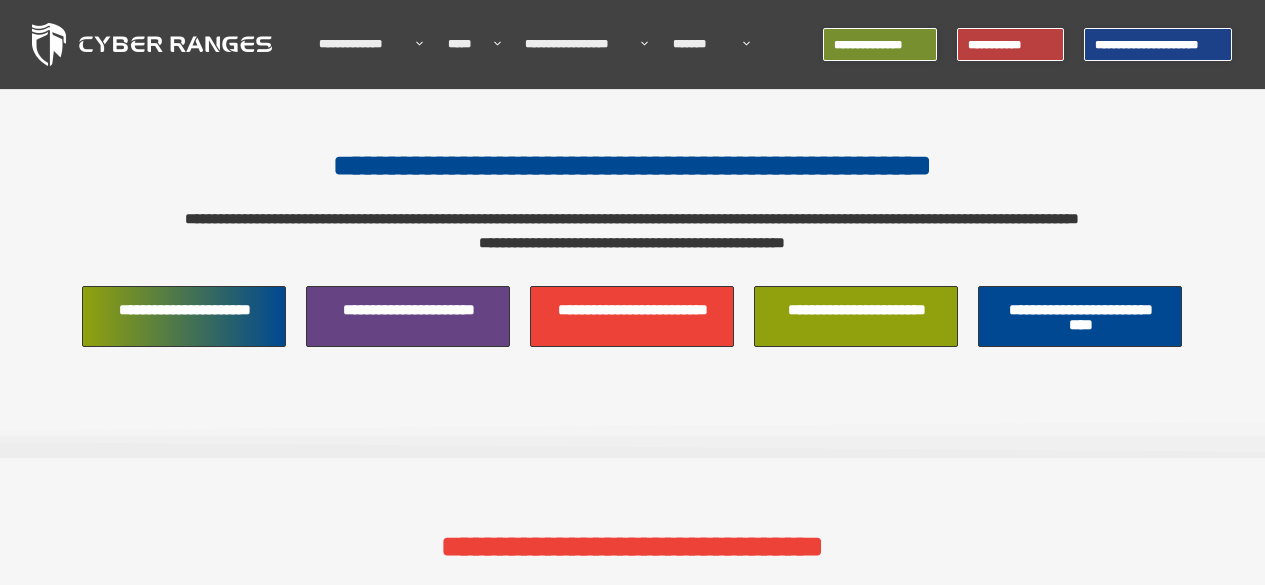 scroll, scrollTop: 0, scrollLeft: 0, axis: both 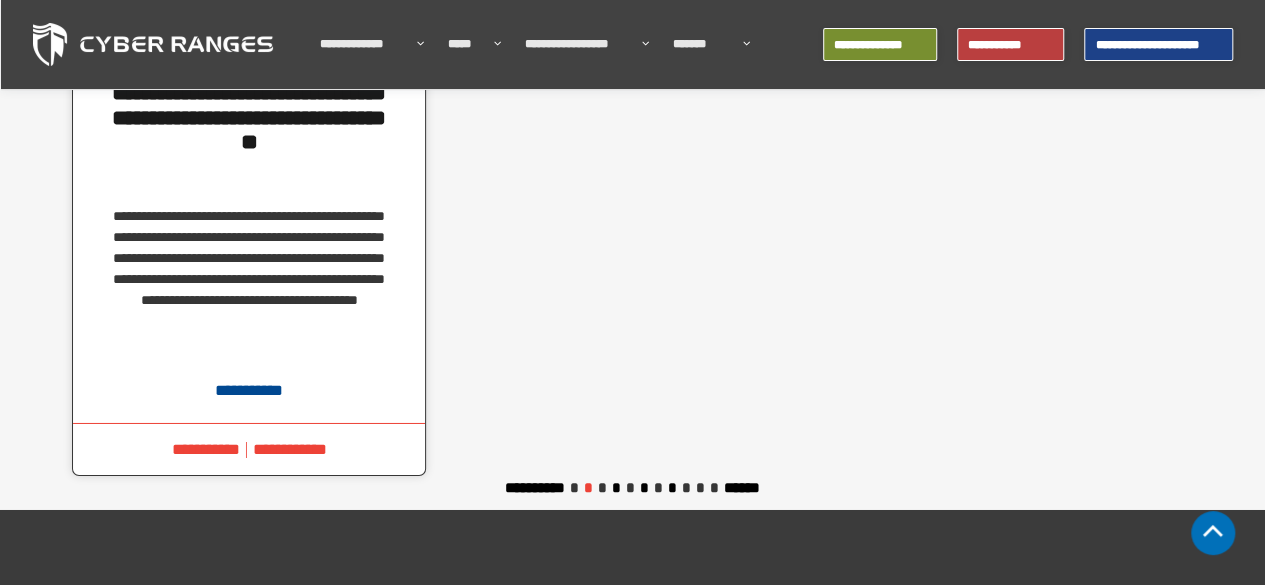 click on "**** *" at bounding box center (700, 487) 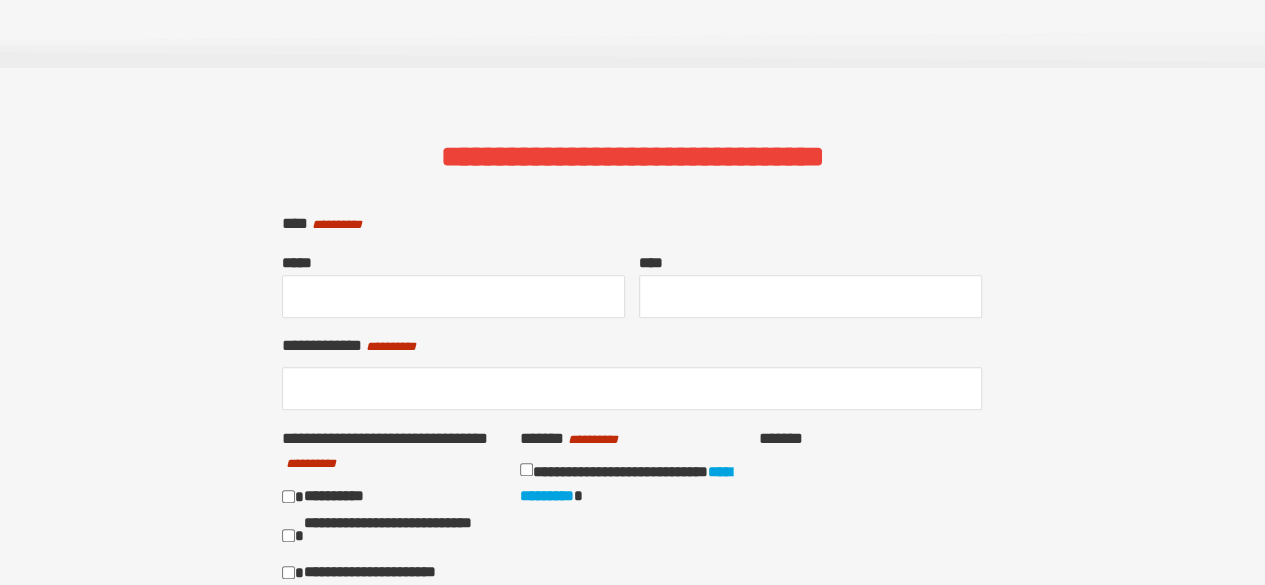 scroll, scrollTop: 400, scrollLeft: 0, axis: vertical 